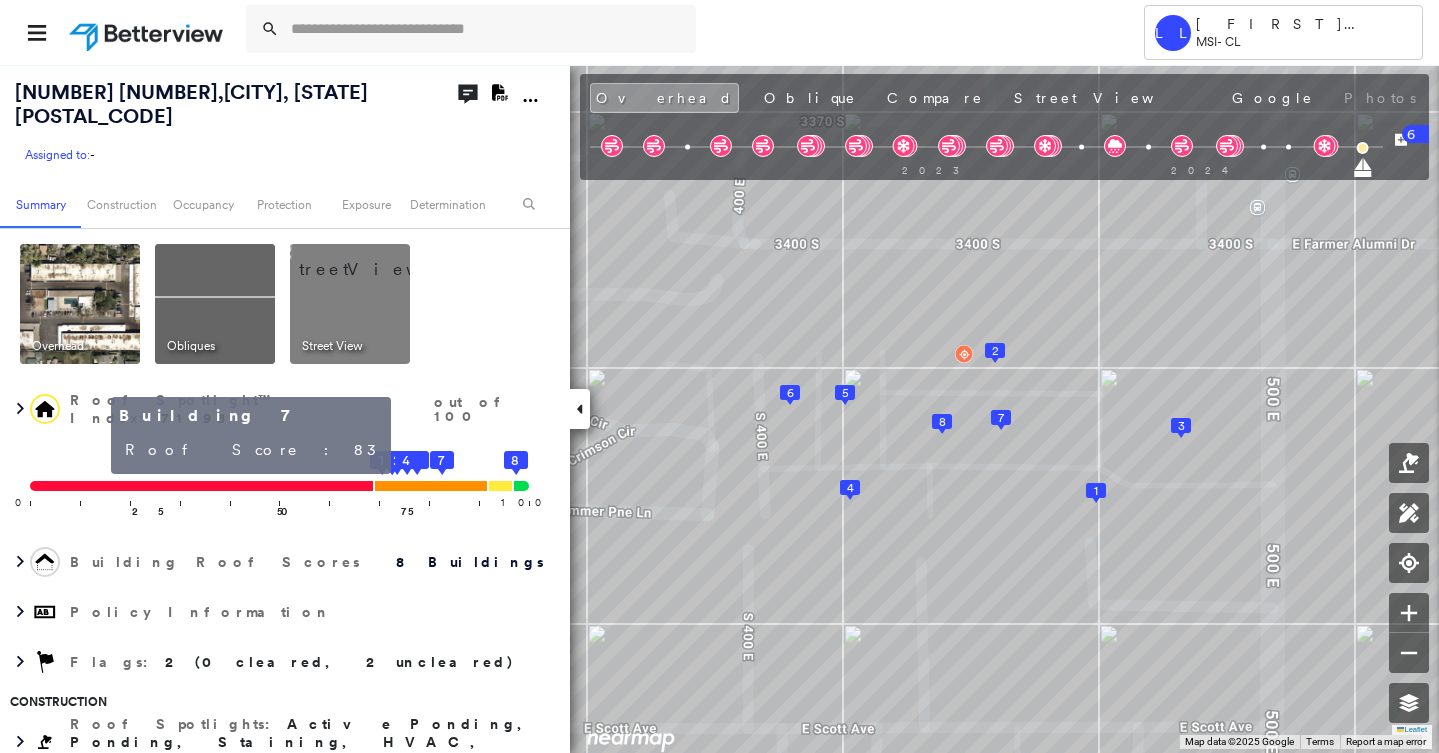 scroll, scrollTop: 0, scrollLeft: 0, axis: both 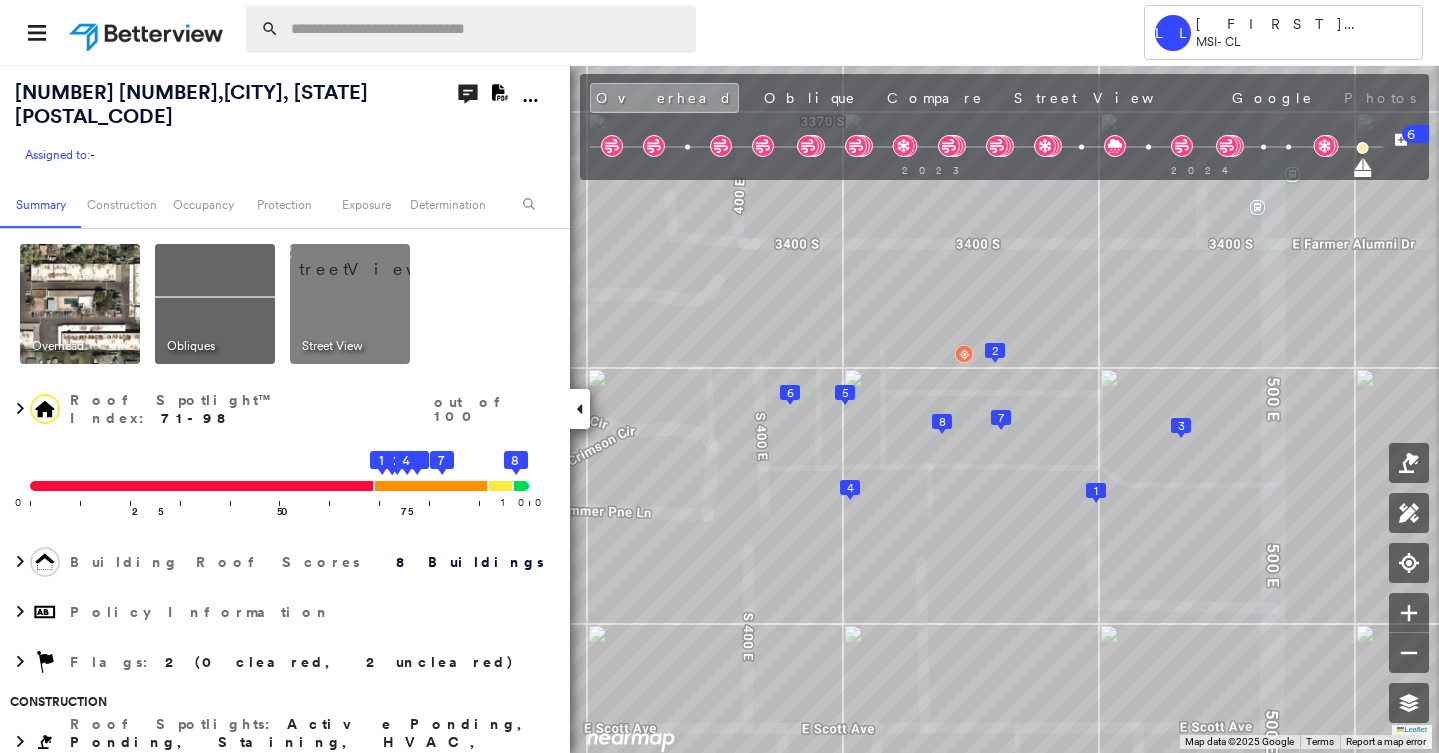 click at bounding box center (487, 29) 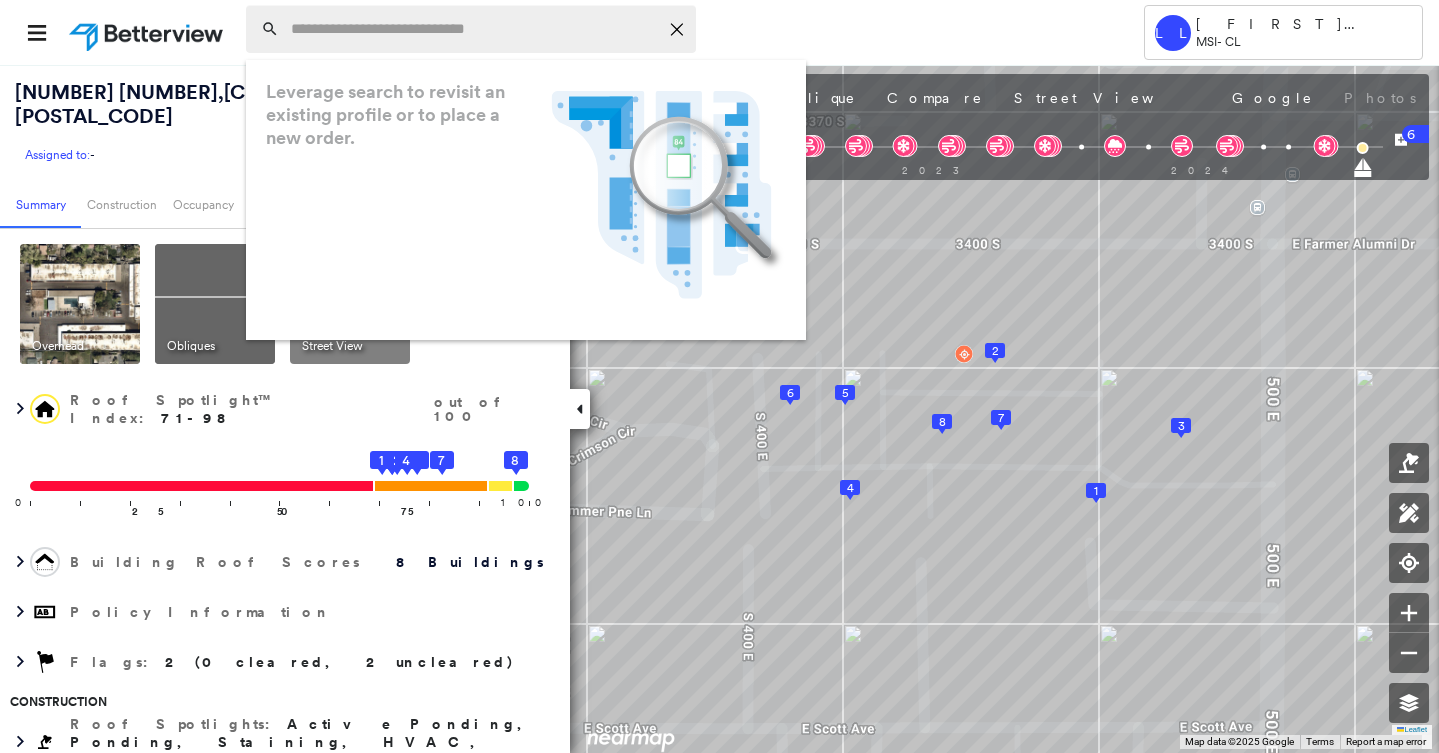 click at bounding box center (474, 29) 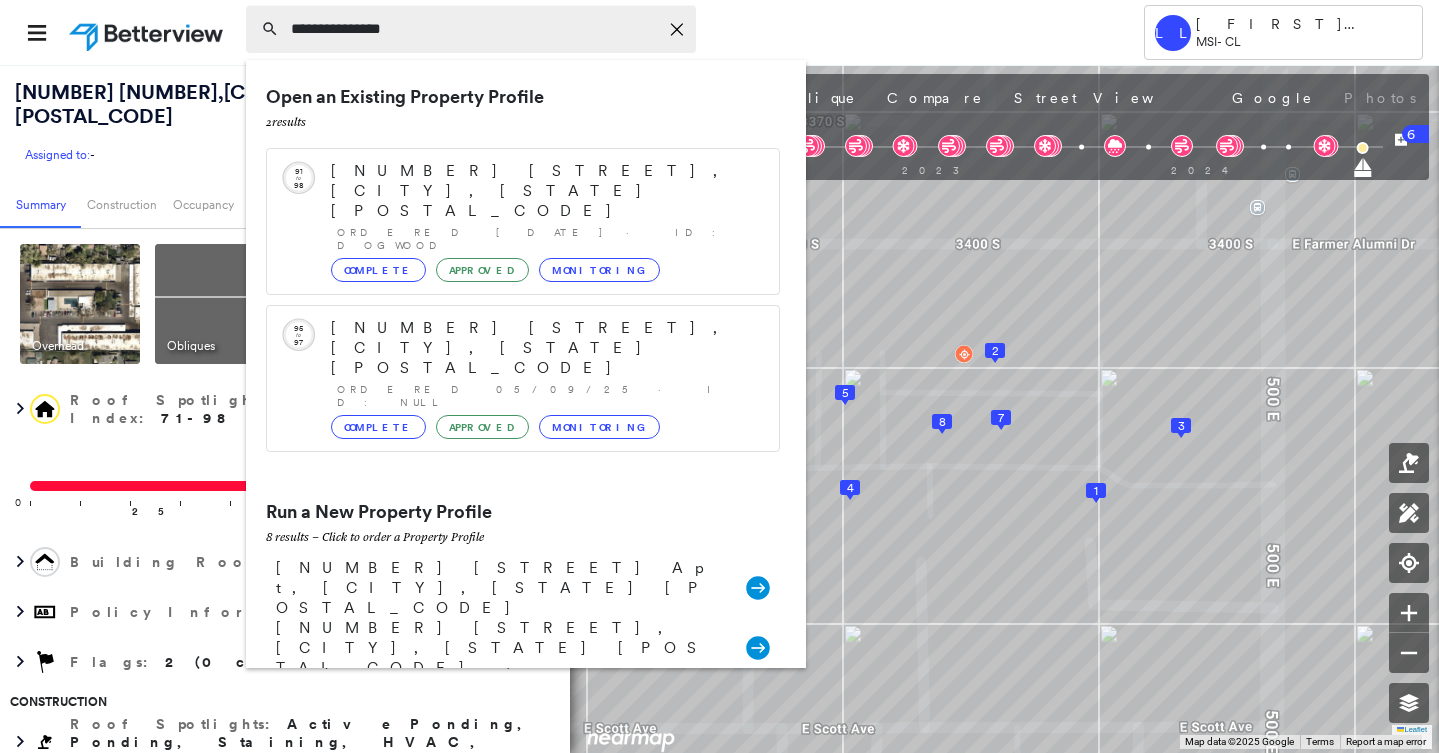 click on "**********" at bounding box center [474, 29] 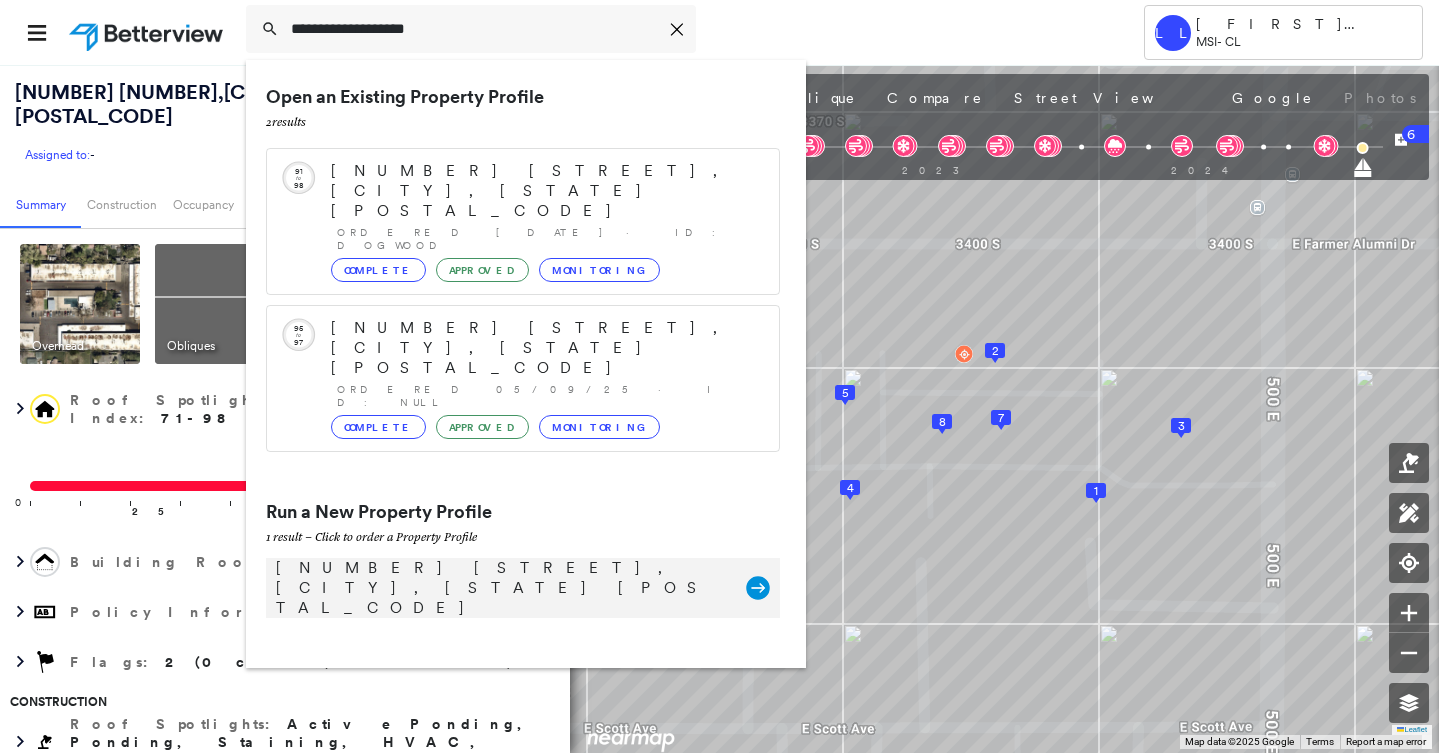 type on "**********" 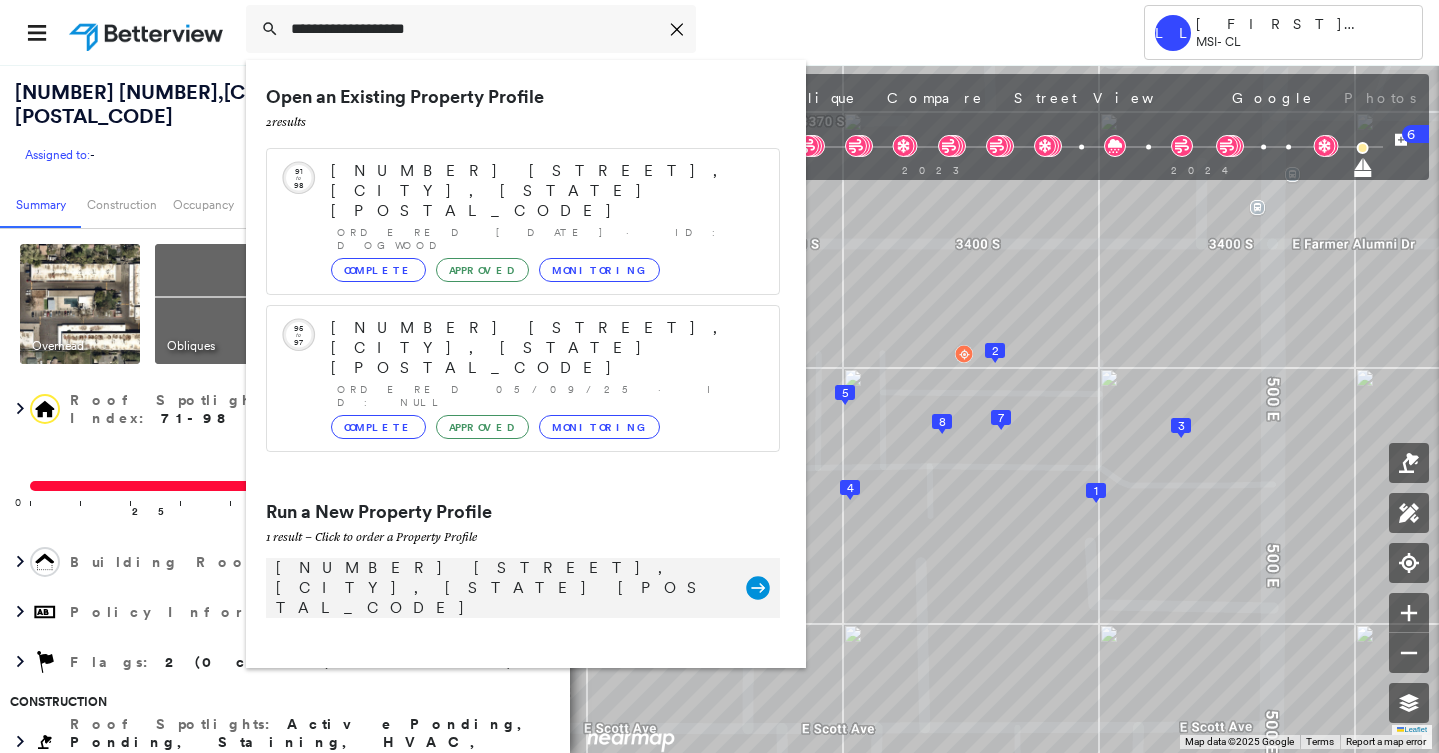 click on "[NUMBER] [STREET], [CITY], [STATE] [POSTAL_CODE]" at bounding box center [501, 588] 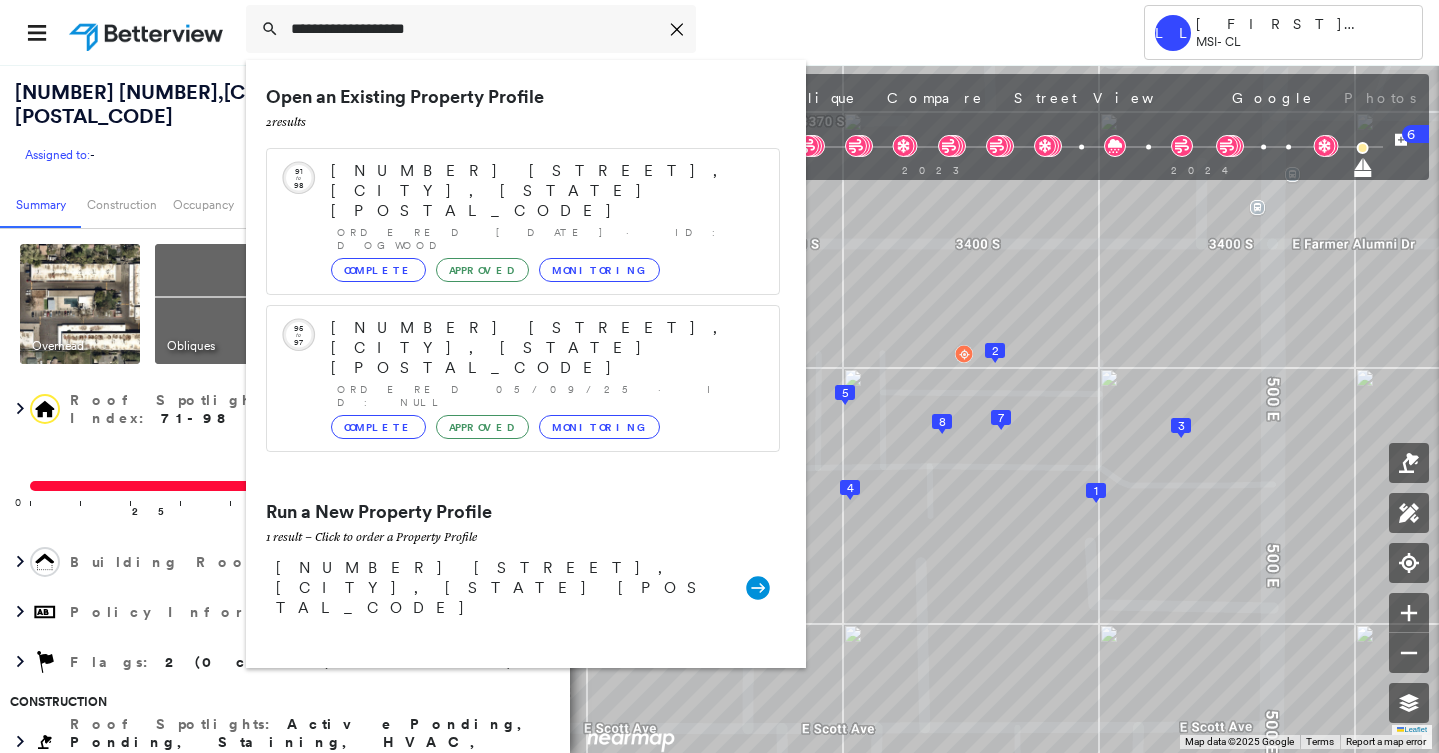 type 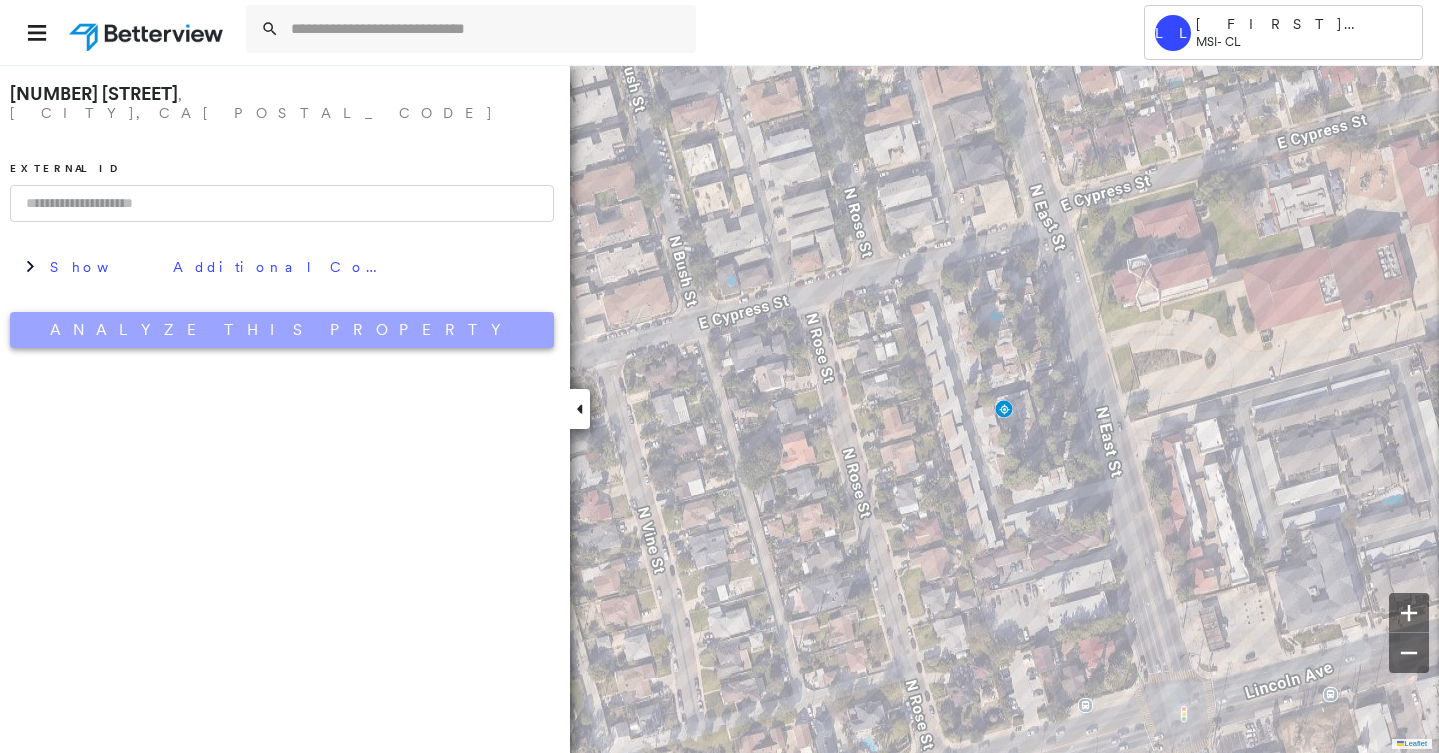 click on "Analyze This Property" at bounding box center (282, 330) 